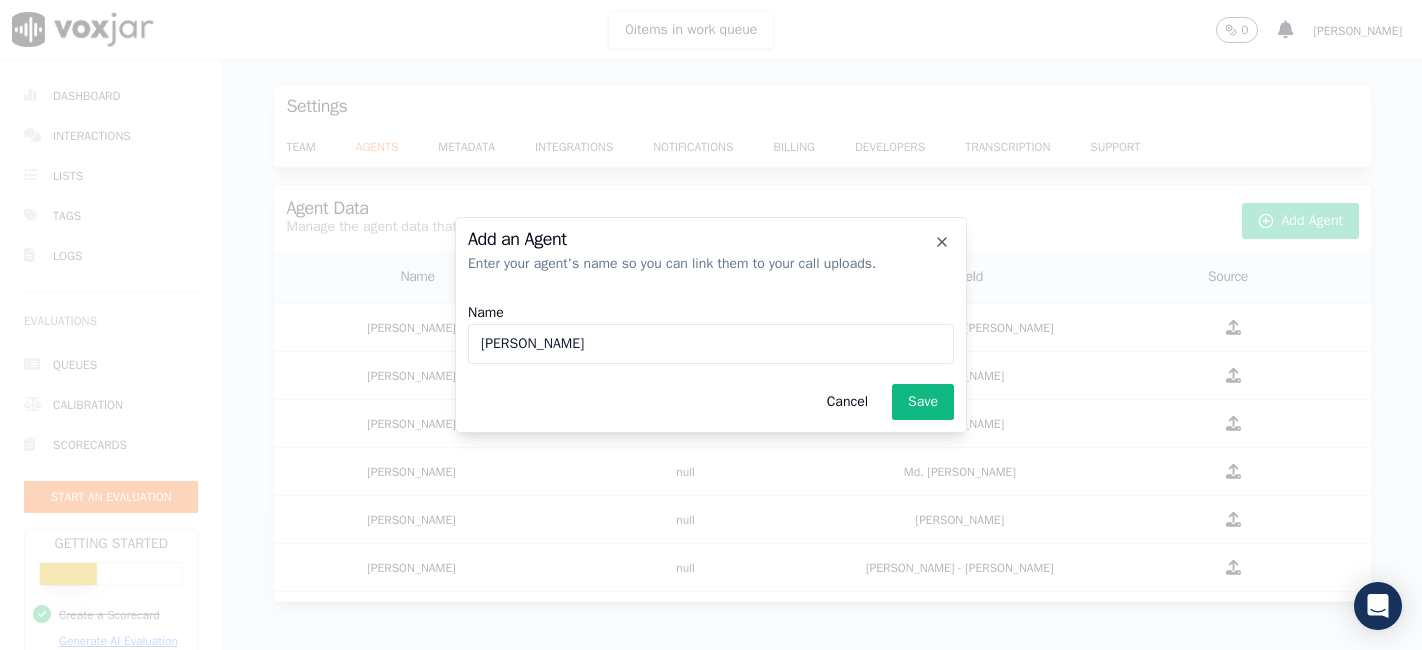 scroll, scrollTop: 0, scrollLeft: 0, axis: both 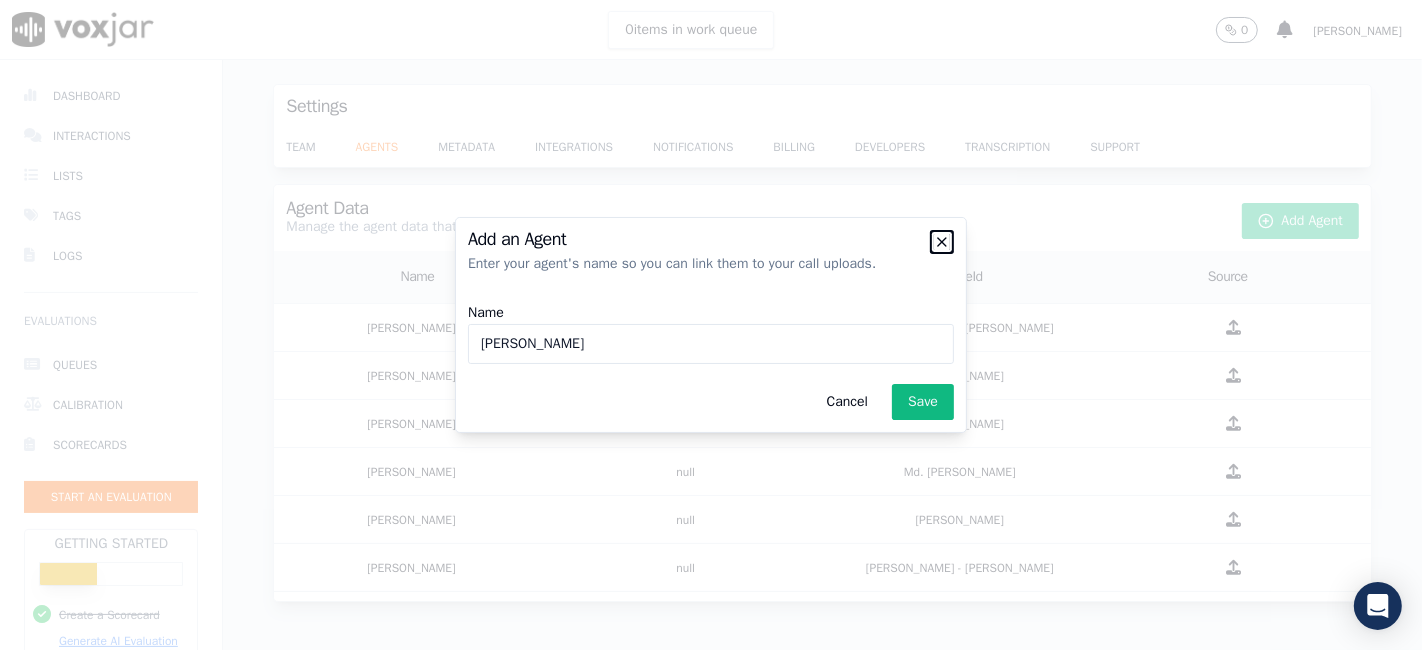 click 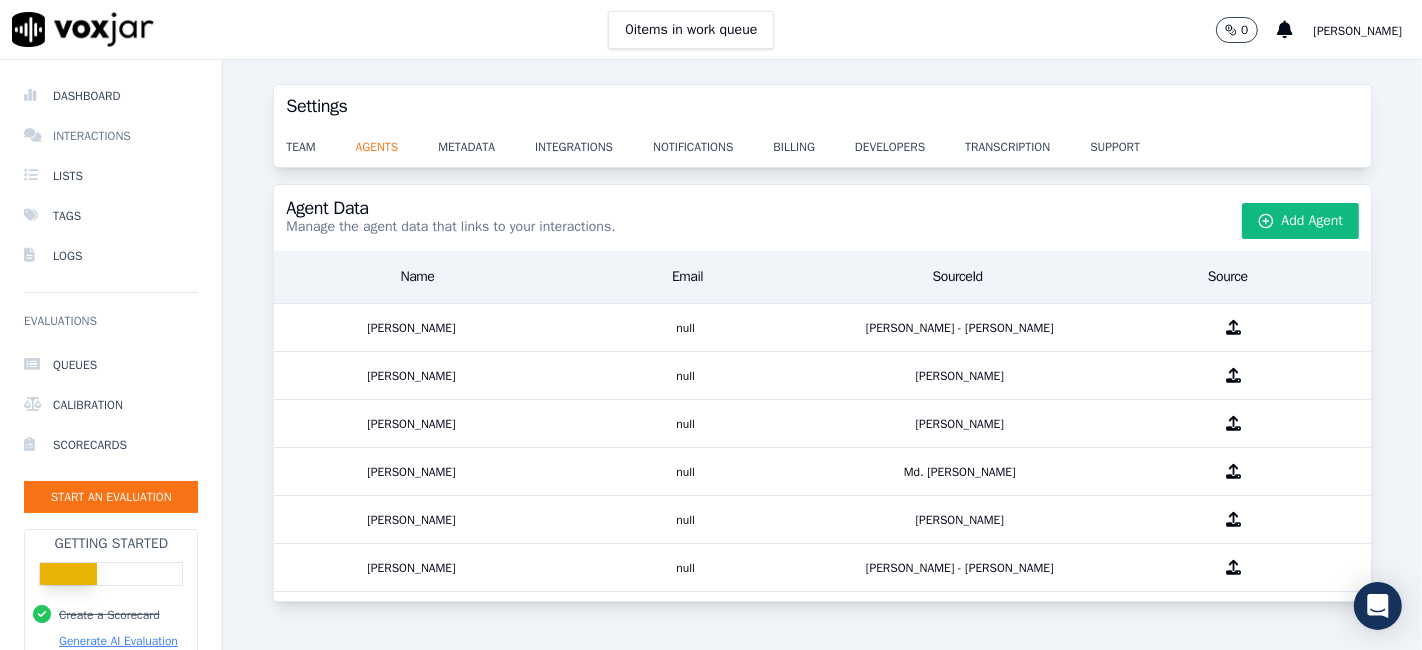 click on "Interactions" at bounding box center (111, 136) 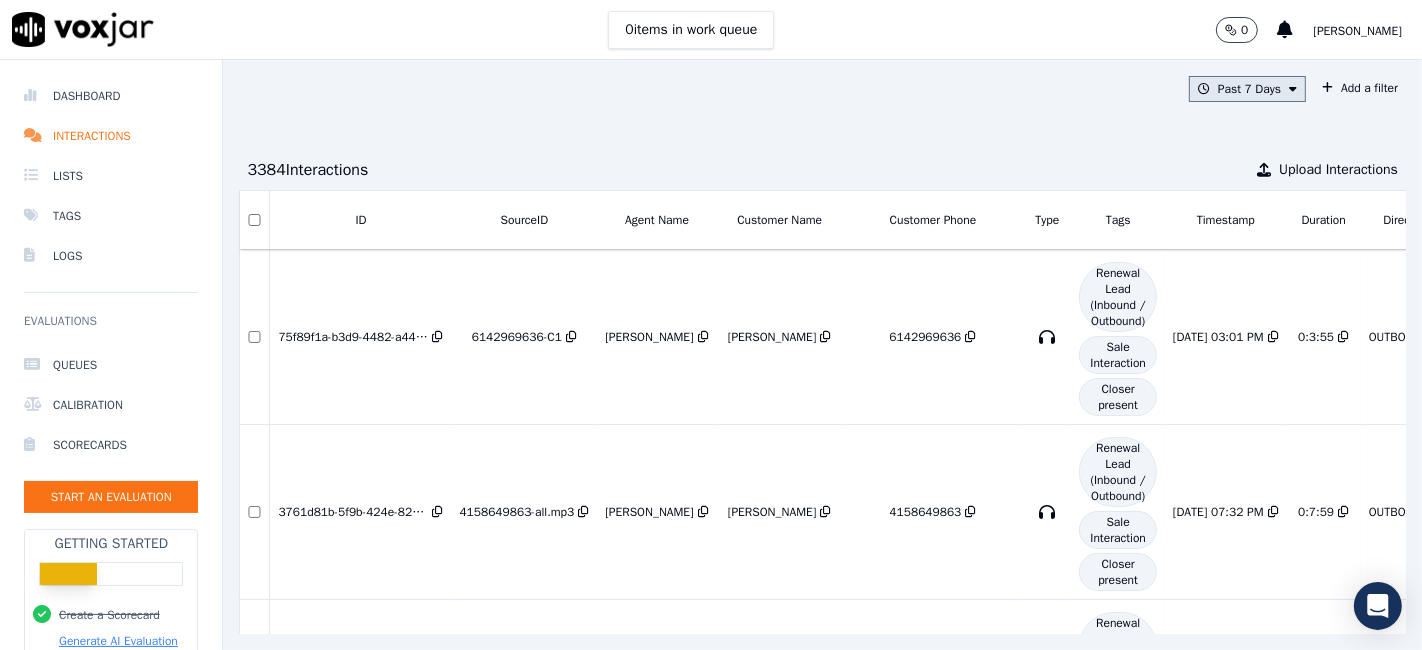 click at bounding box center (1293, 89) 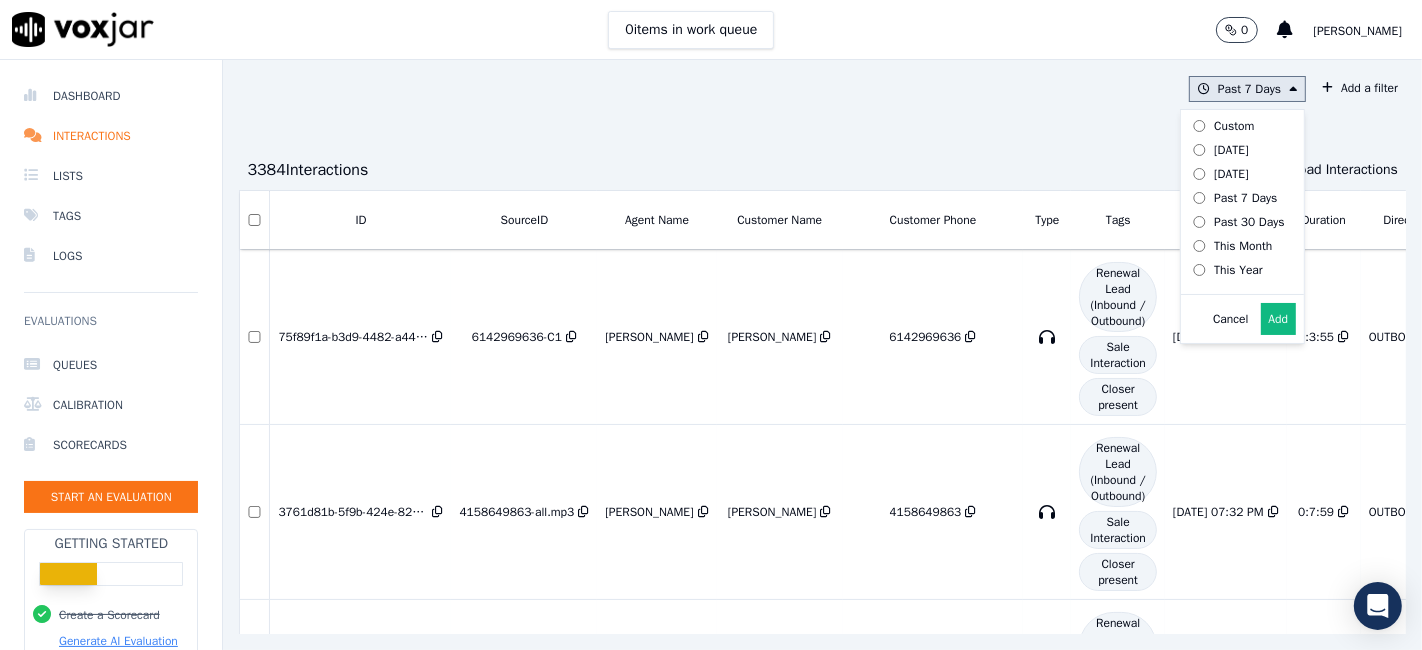 click on "Past 30 Days" at bounding box center (1249, 222) 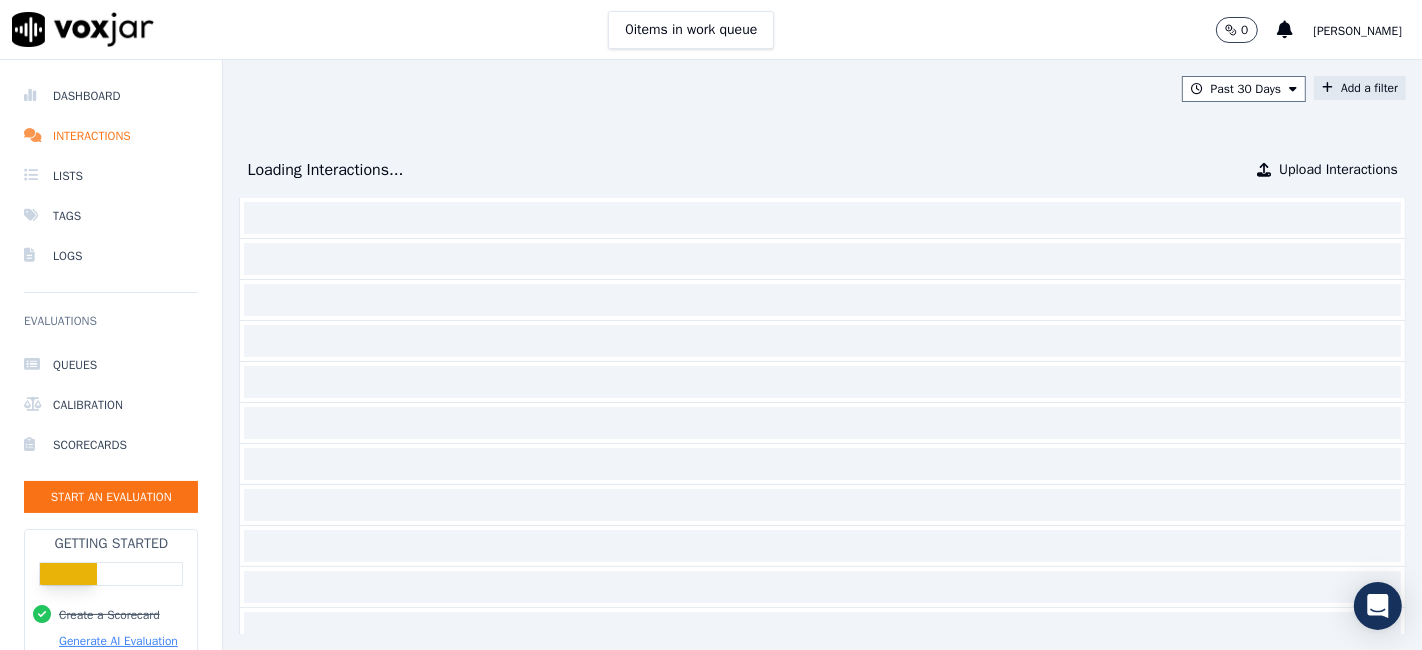 click on "Add a filter" at bounding box center (1360, 88) 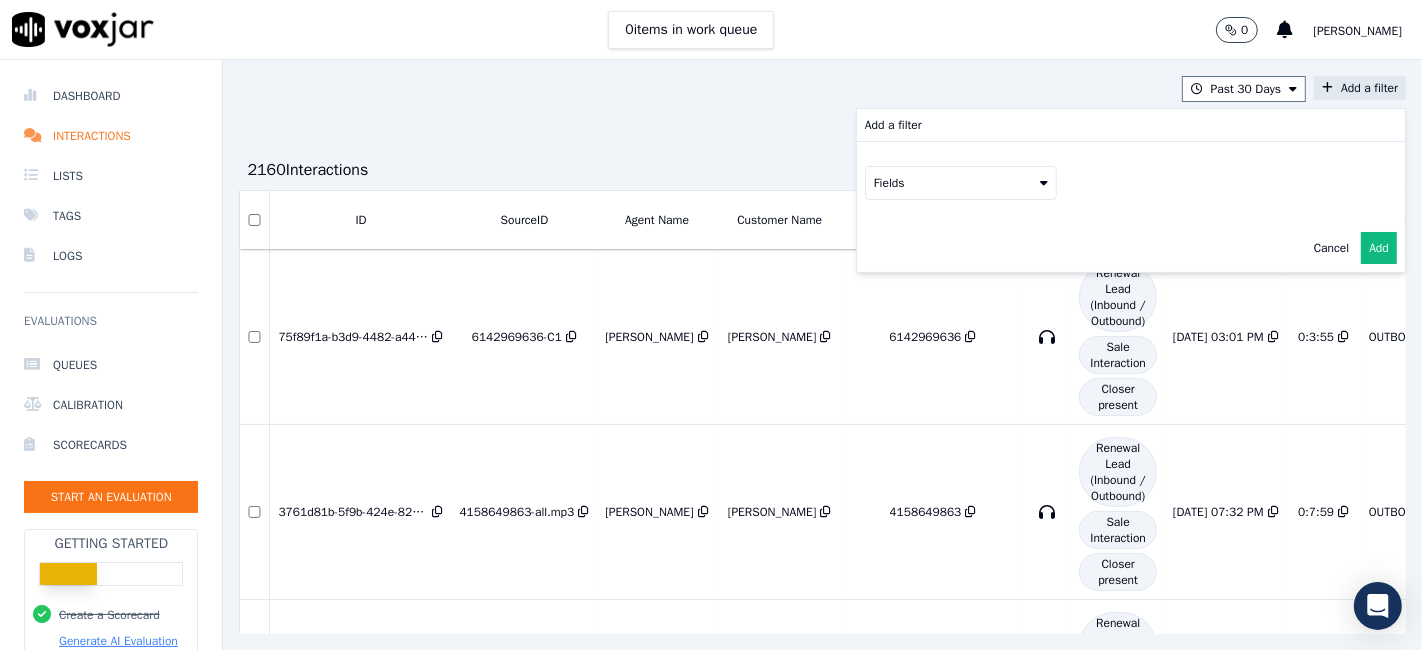 click on "Fields" at bounding box center (961, 183) 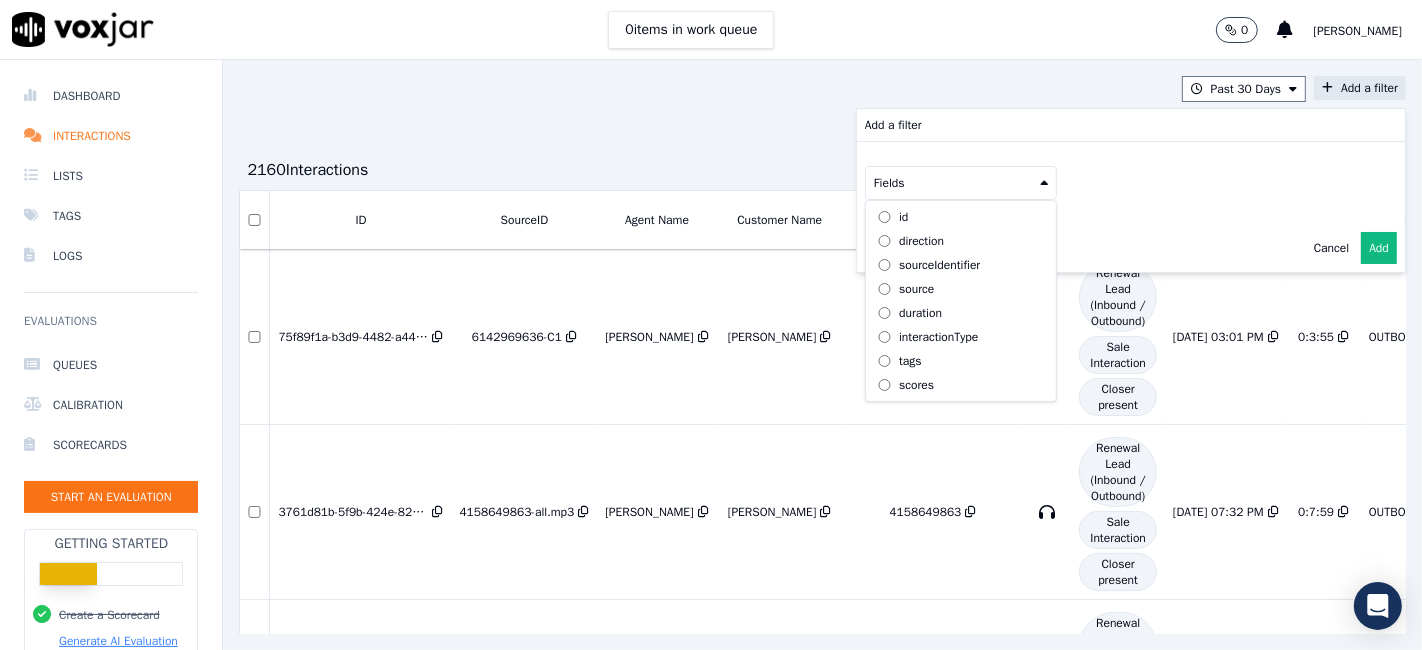 click on "sourceIdentifier" at bounding box center (939, 265) 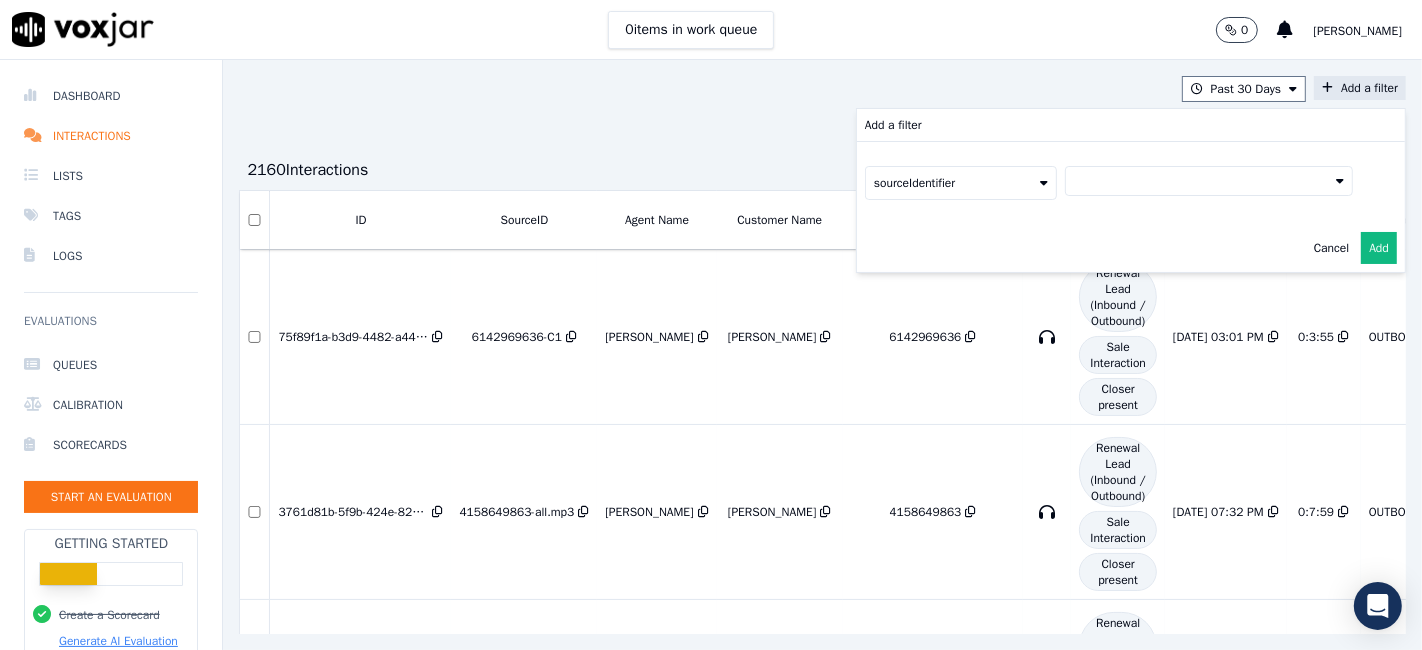 click at bounding box center (1209, 181) 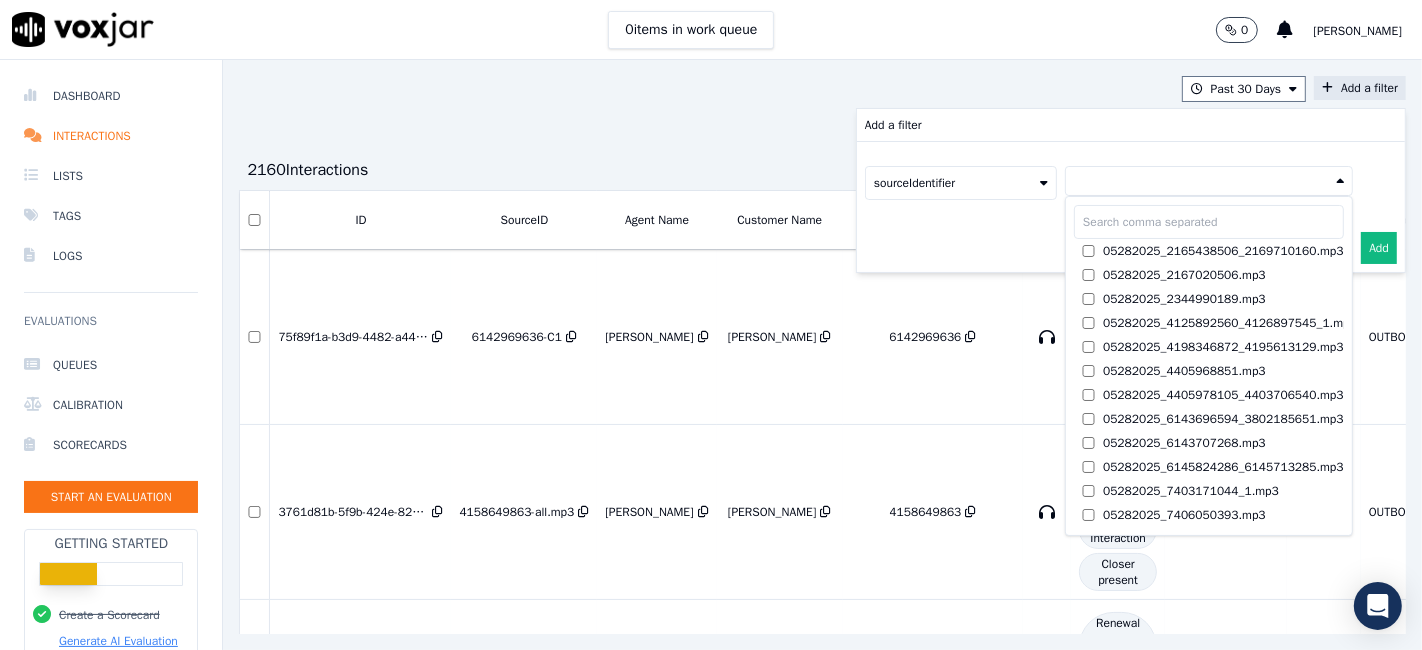 click at bounding box center [1209, 222] 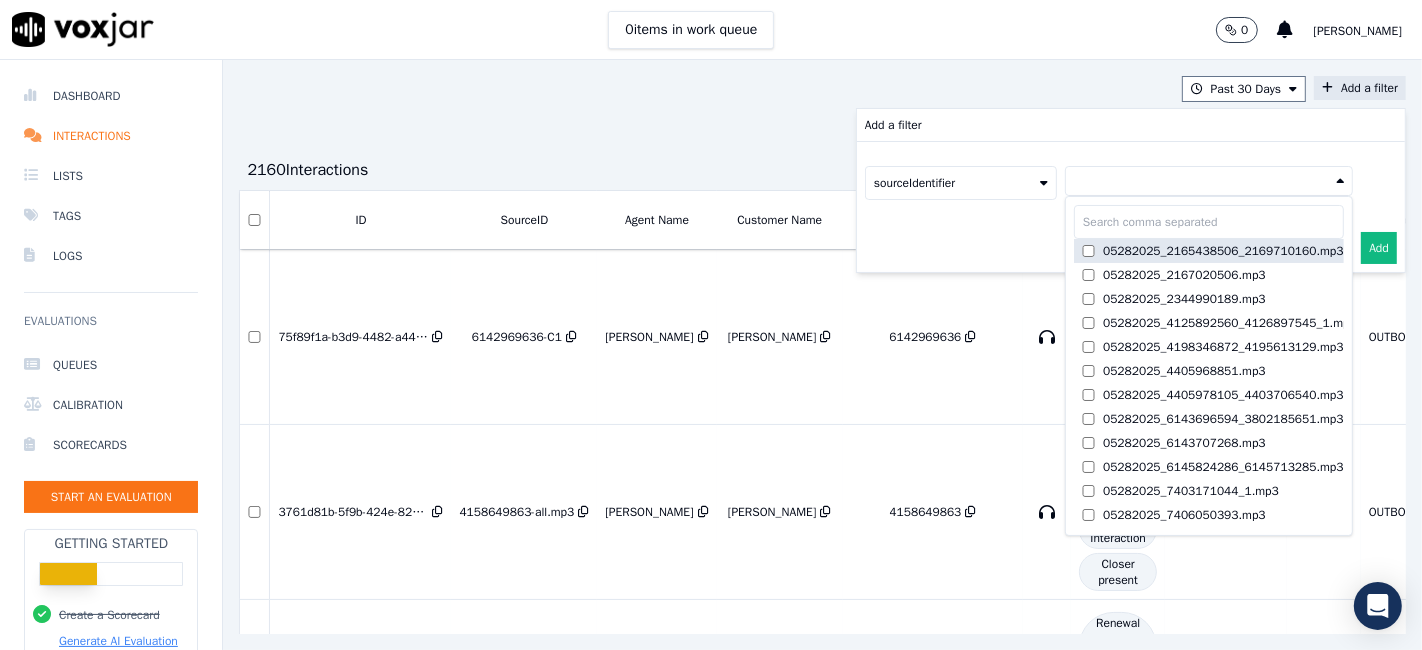 paste on "8144098217" 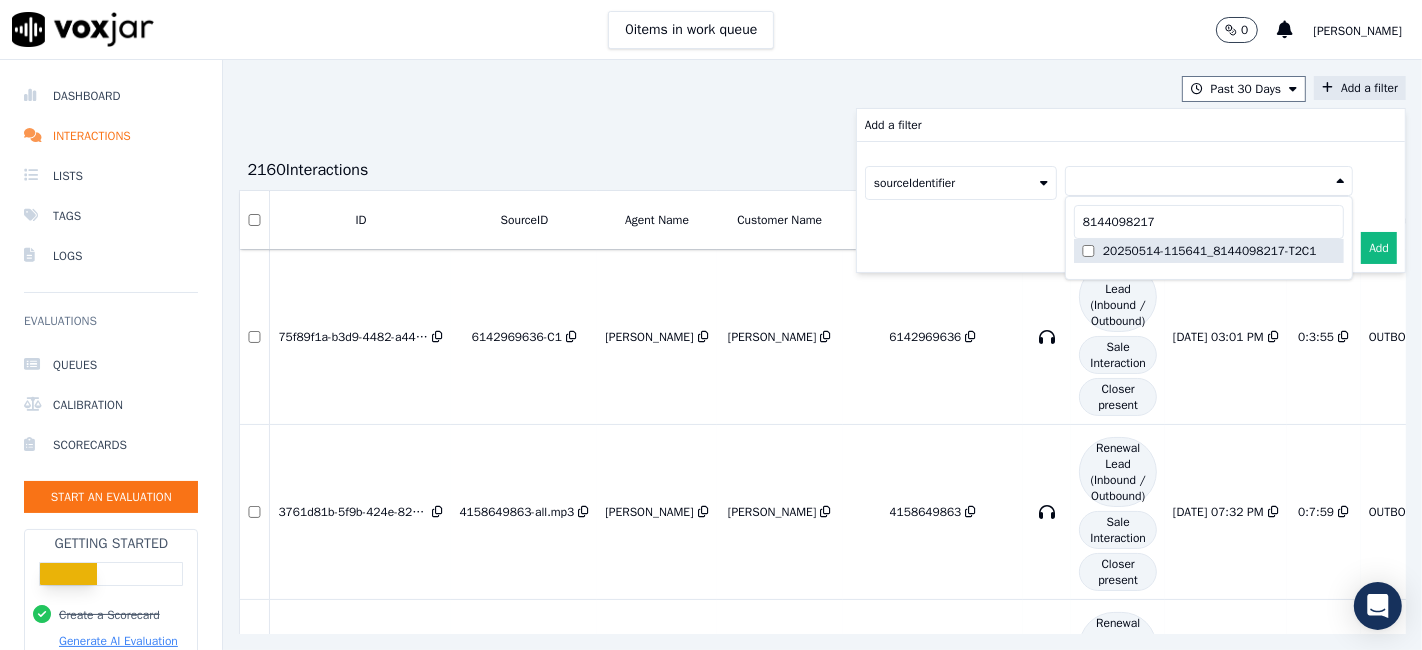 type on "8144098217" 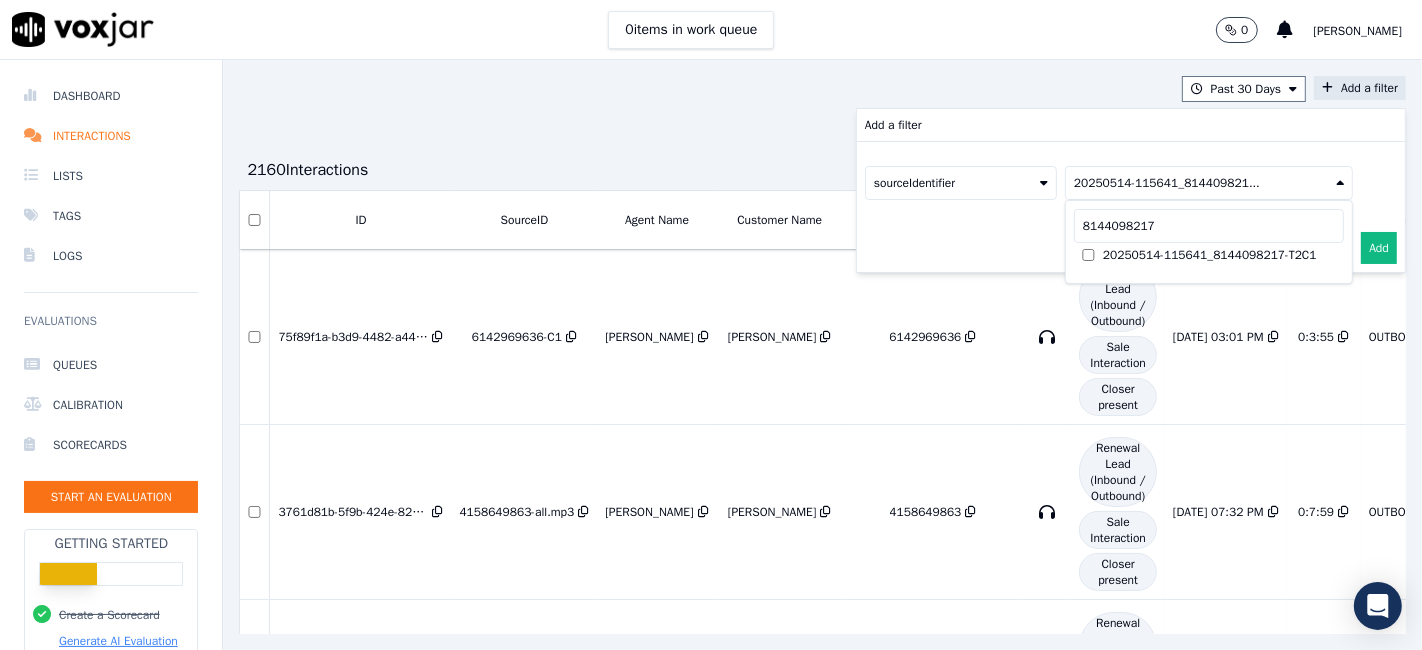 click on "Add" at bounding box center (1379, 248) 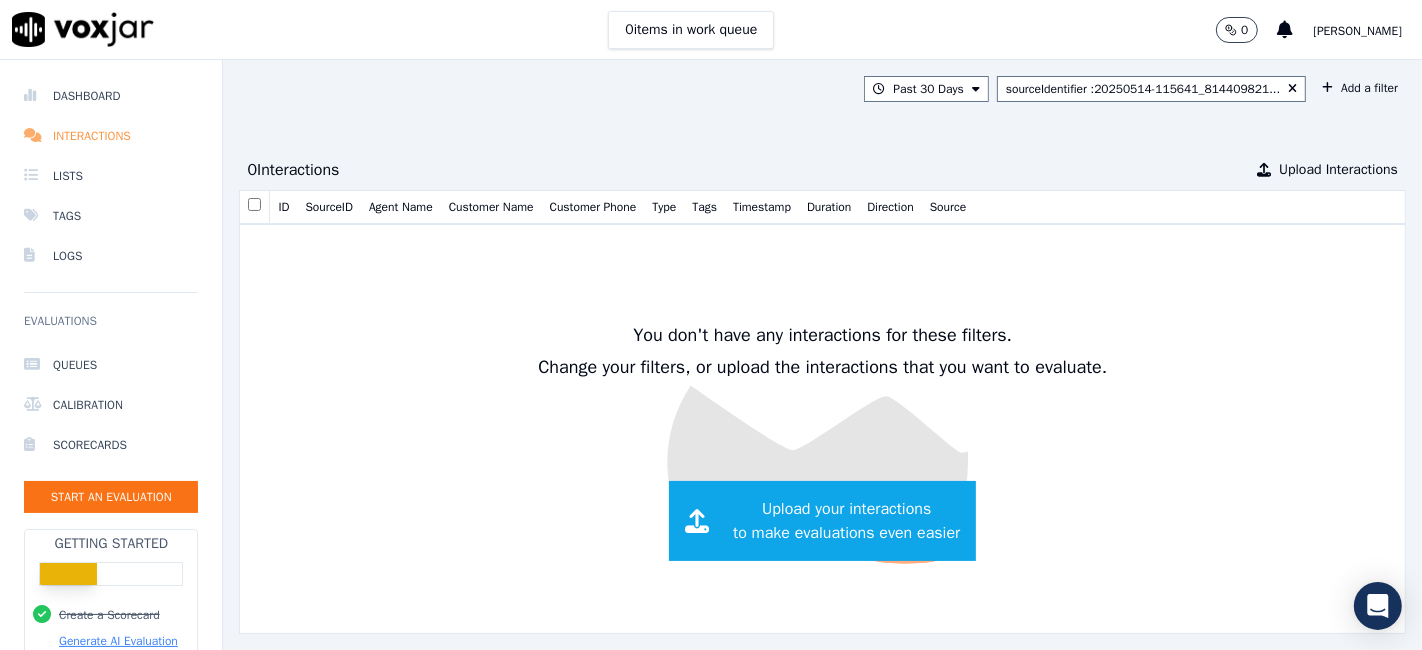 click on "Interactions" at bounding box center (111, 136) 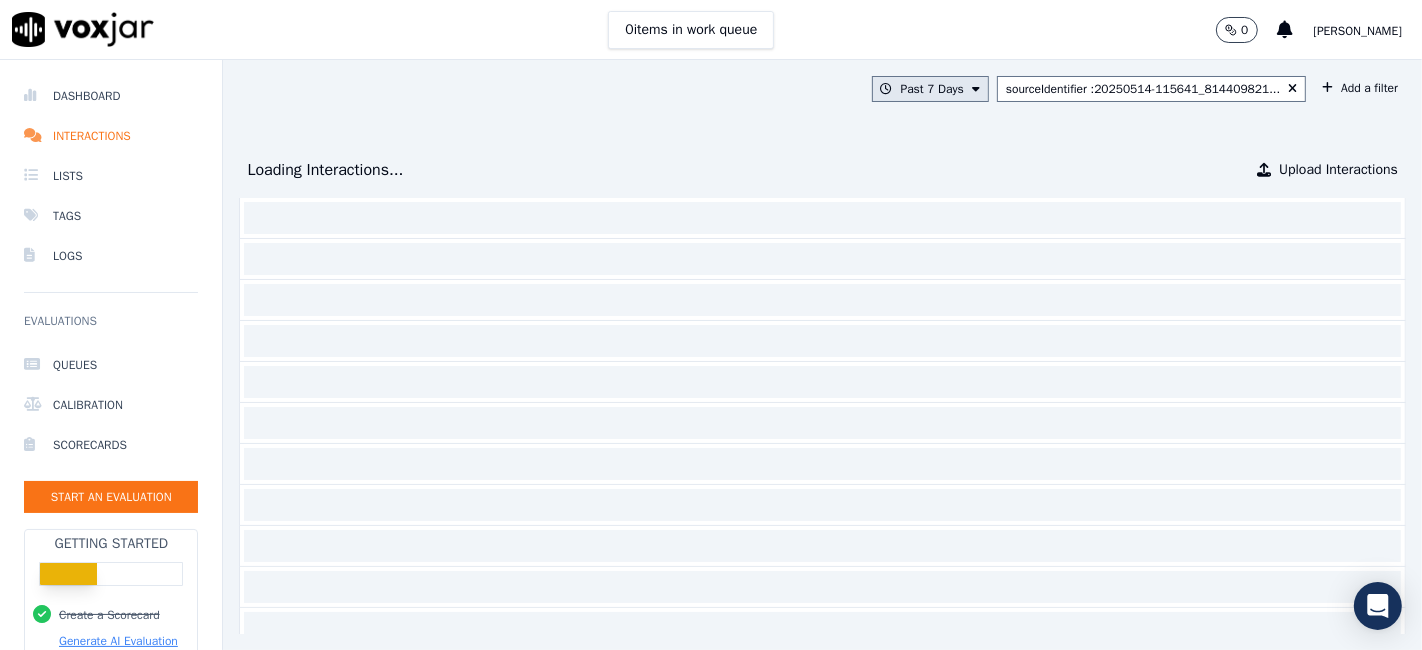 click at bounding box center (976, 89) 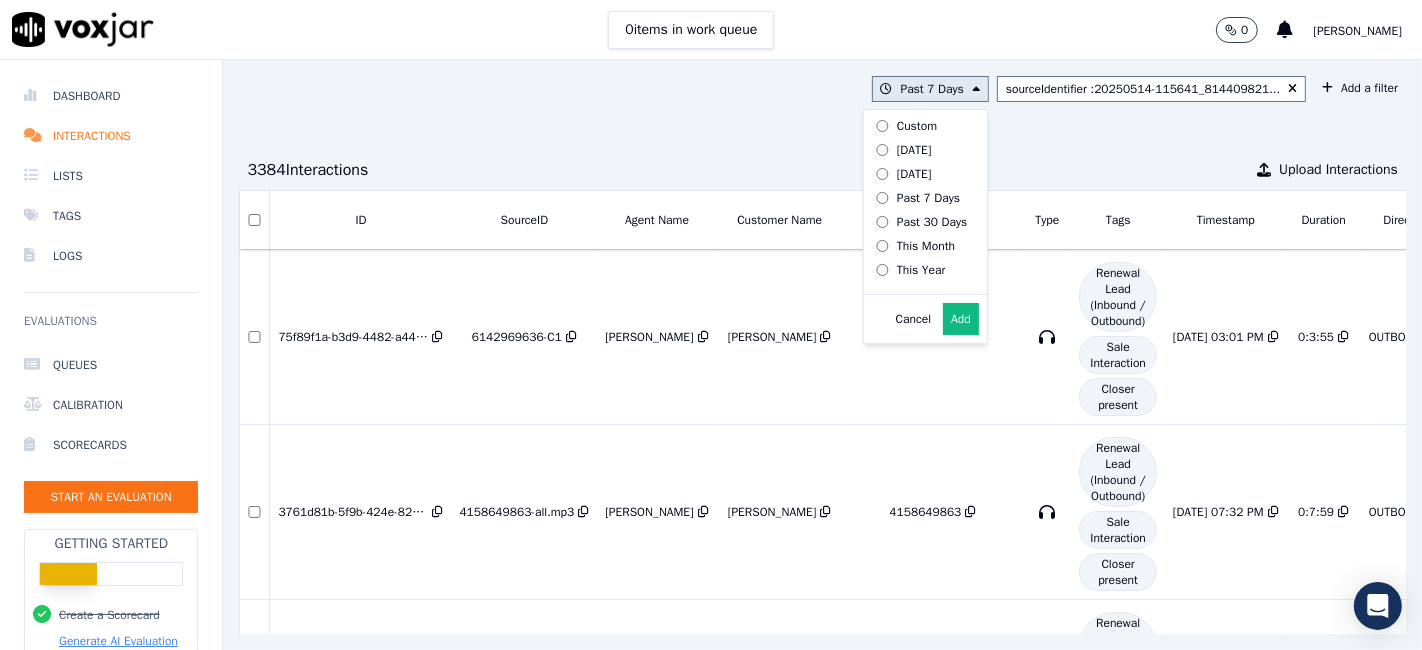 click on "Past 30 Days" at bounding box center (917, 222) 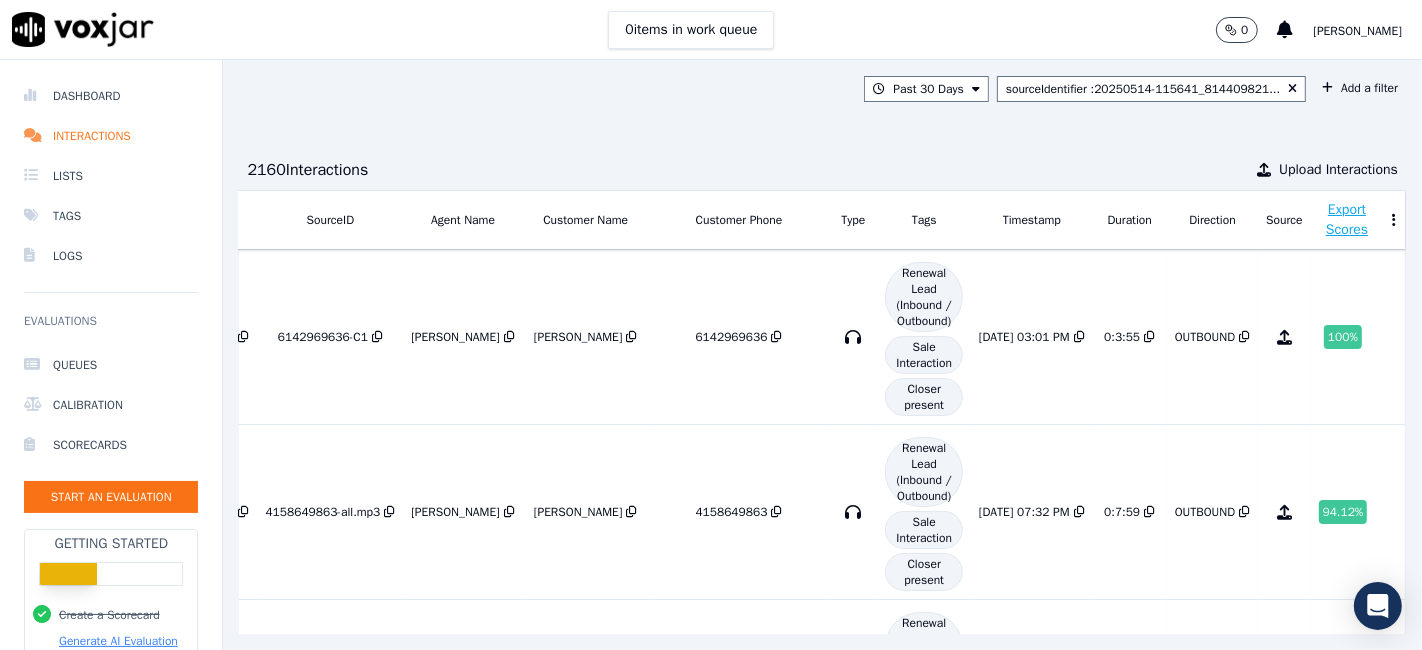 scroll, scrollTop: 0, scrollLeft: 290, axis: horizontal 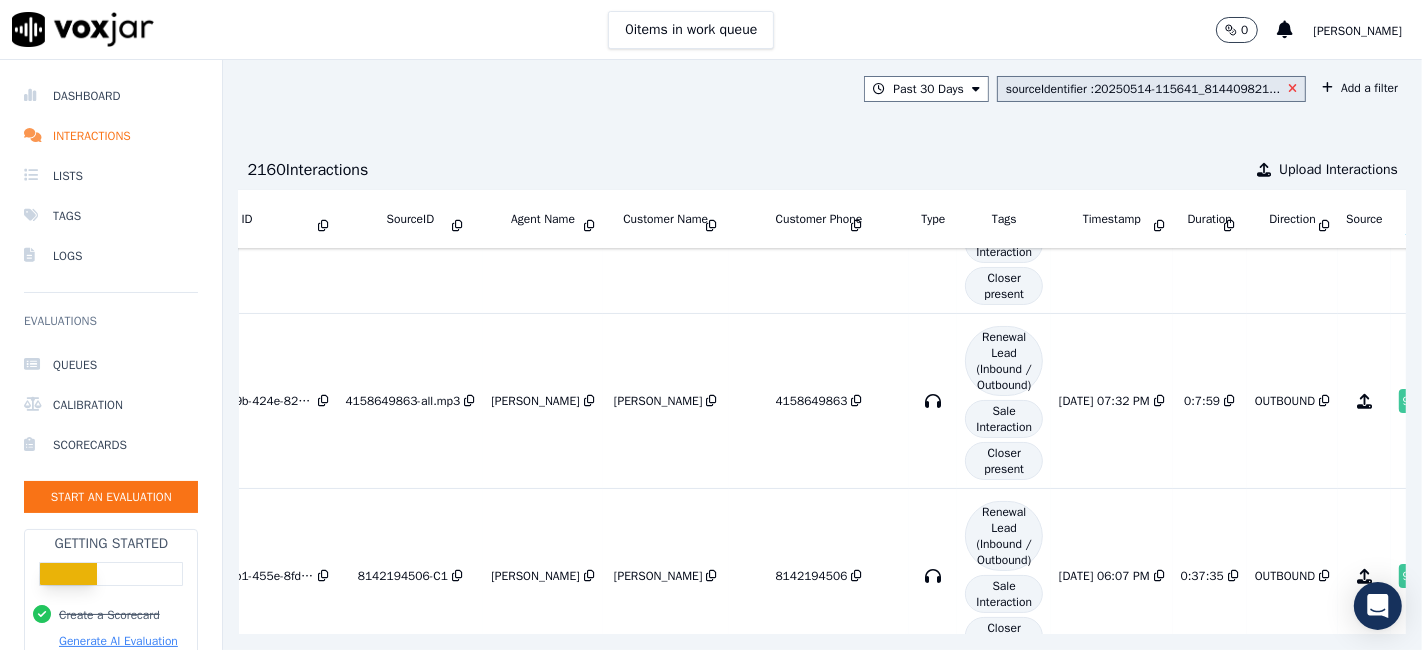 click at bounding box center (1292, 89) 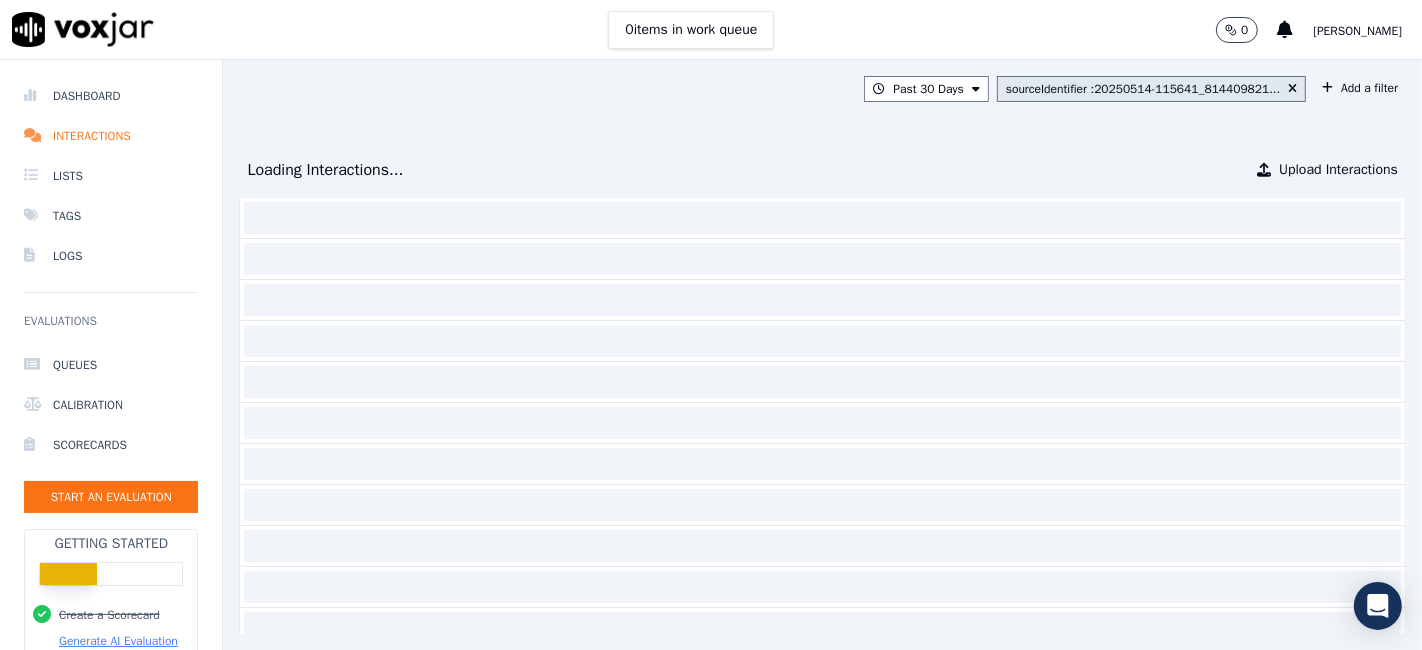 click on "sourceIdentifier   :  20250514-115641_814409821..." at bounding box center [1143, 89] 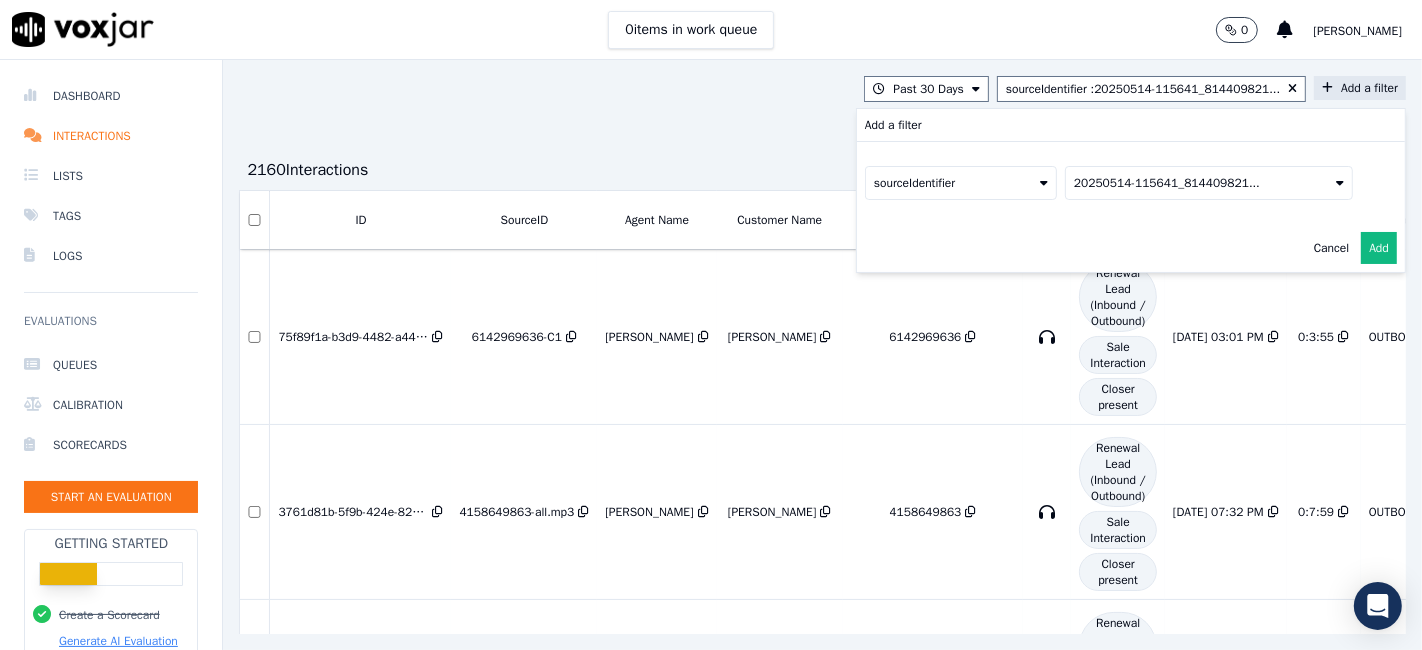 click on "20250514-115641_814409821..." at bounding box center [1167, 183] 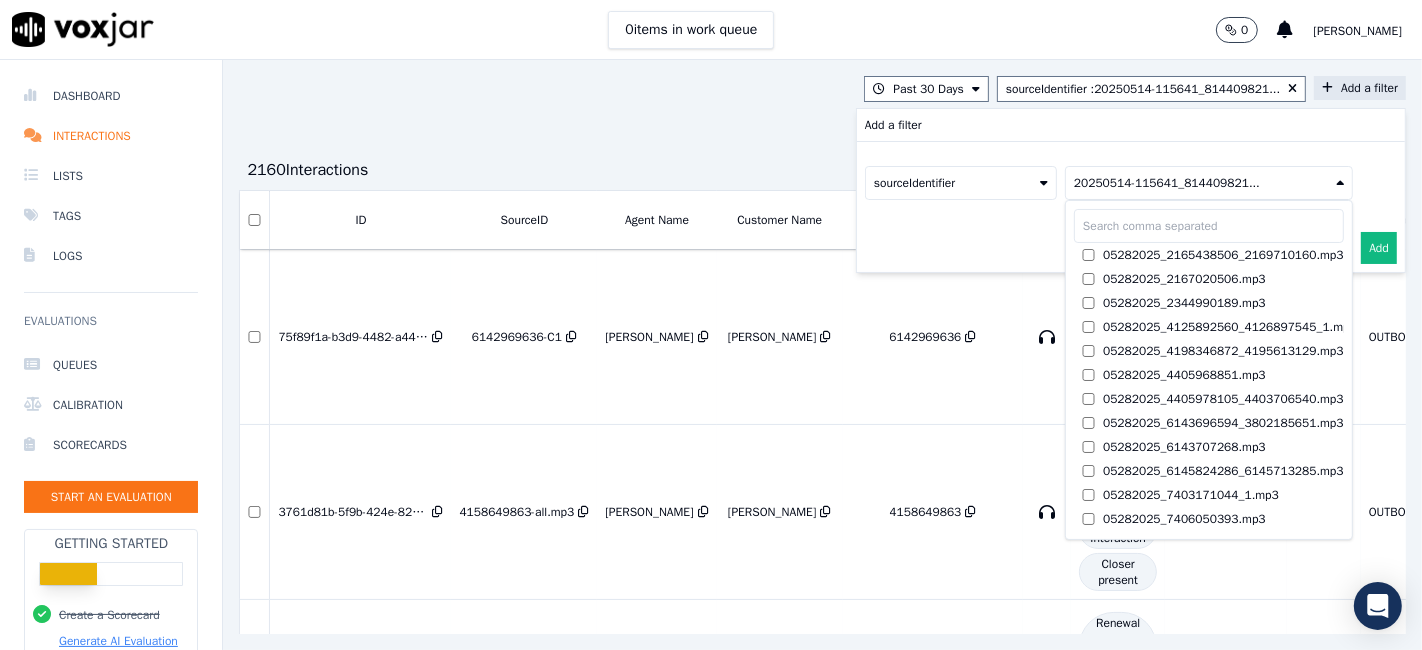 click on "20250514-115641_814409821..." at bounding box center [1209, 183] 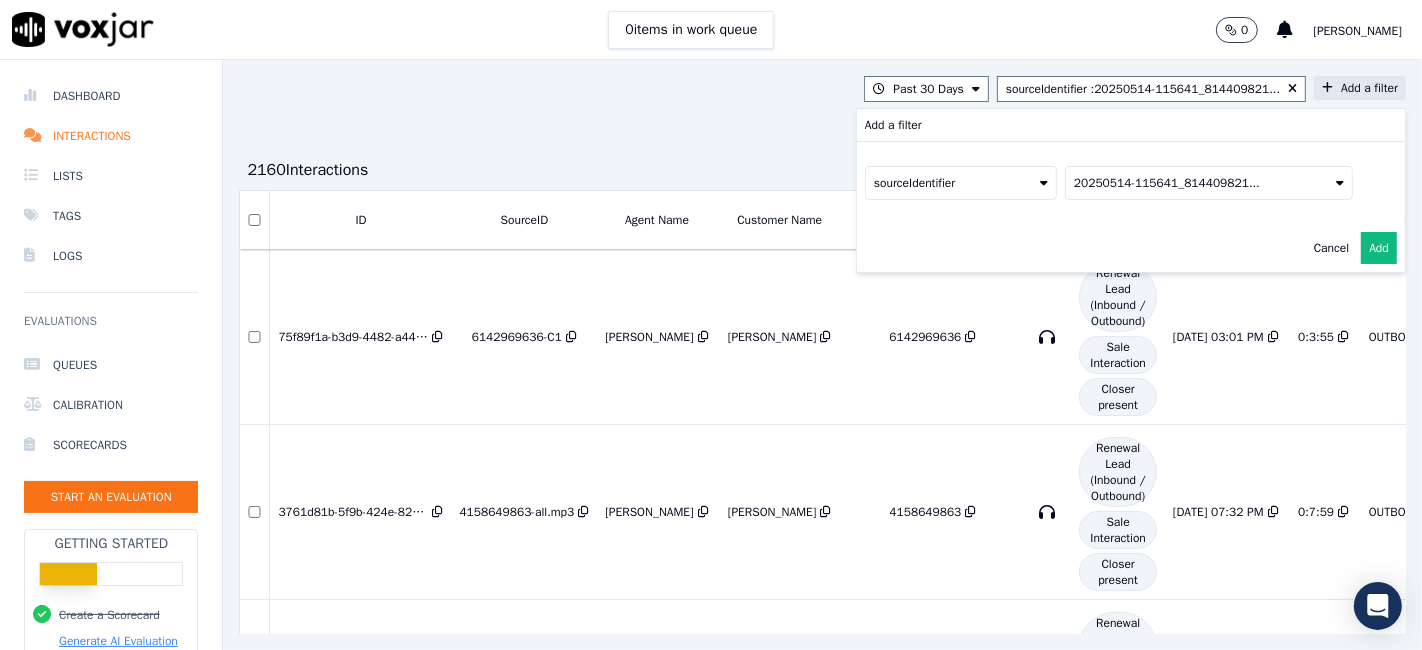 click on "20250514-115641_814409821..." at bounding box center [1167, 183] 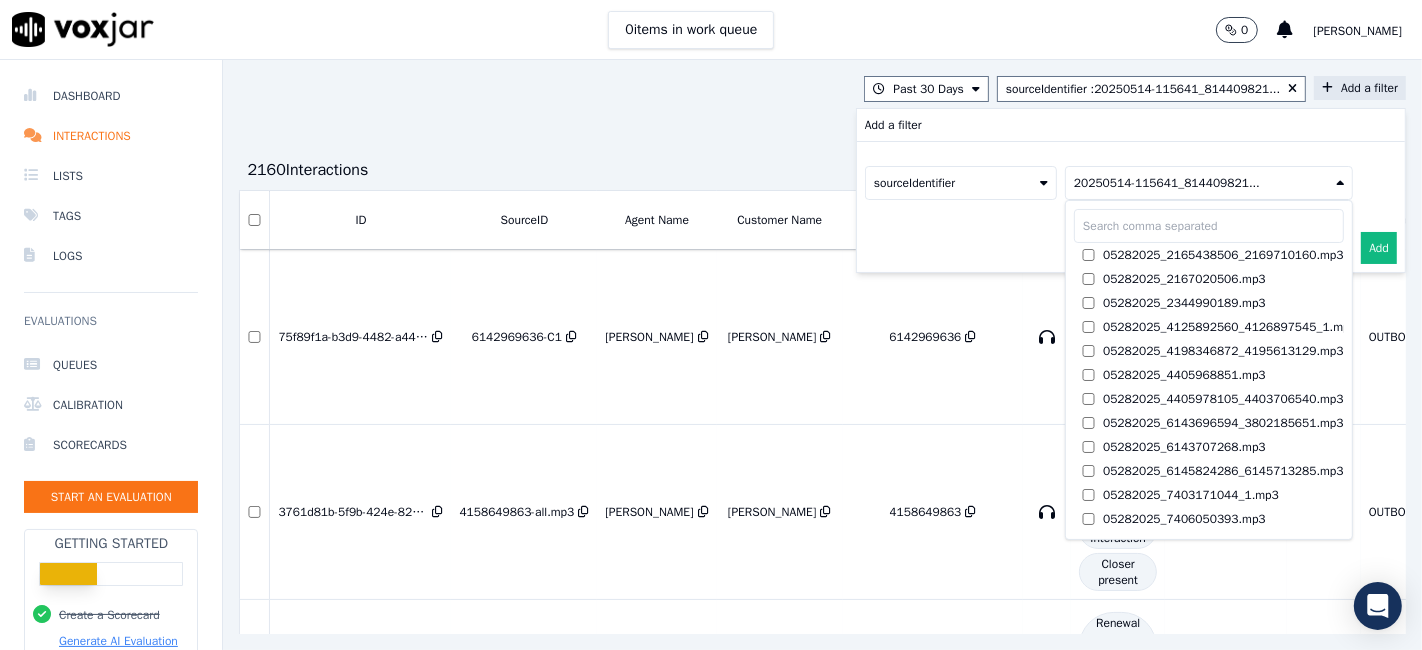 click at bounding box center [1209, 226] 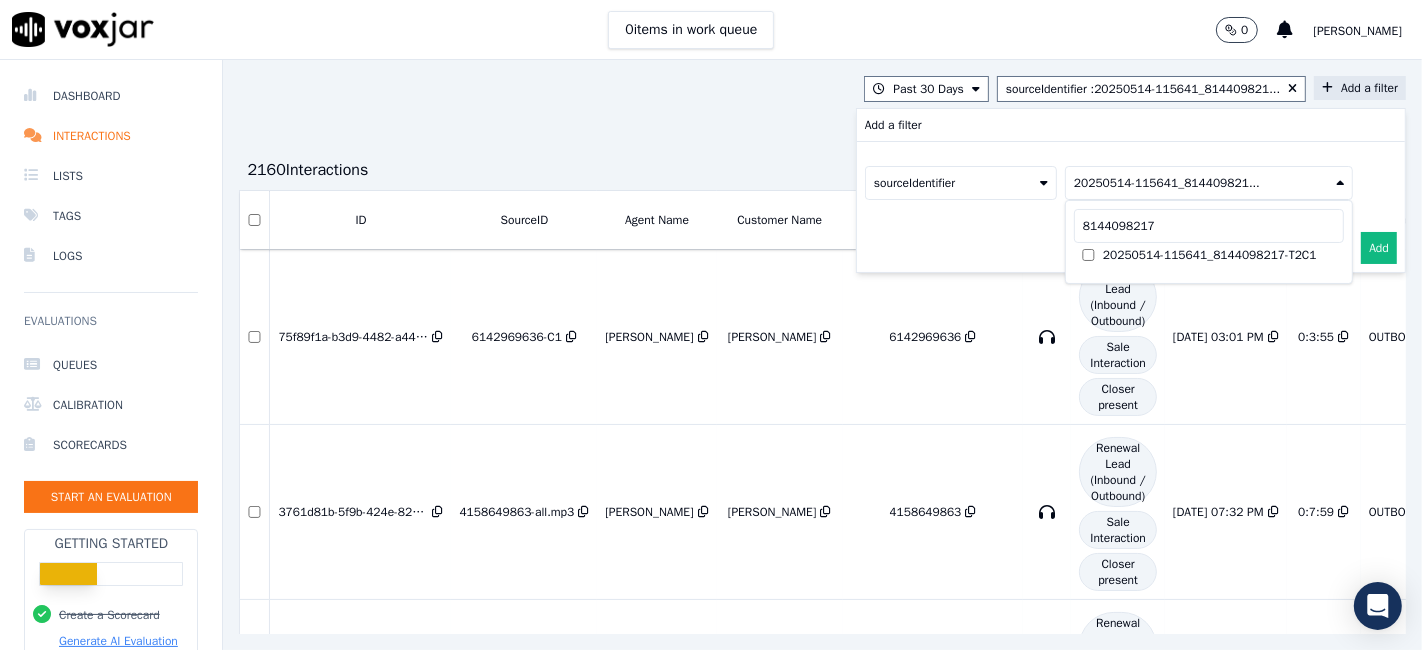 type on "8144098217" 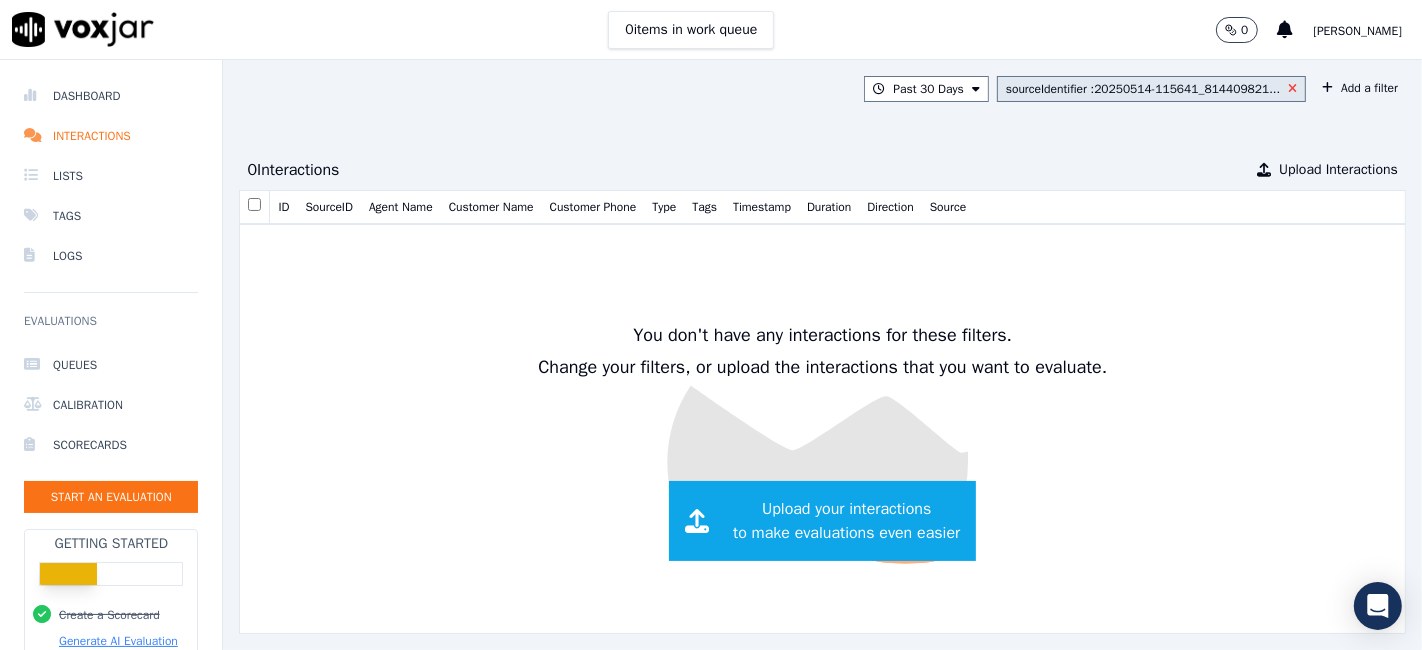 click at bounding box center [1292, 89] 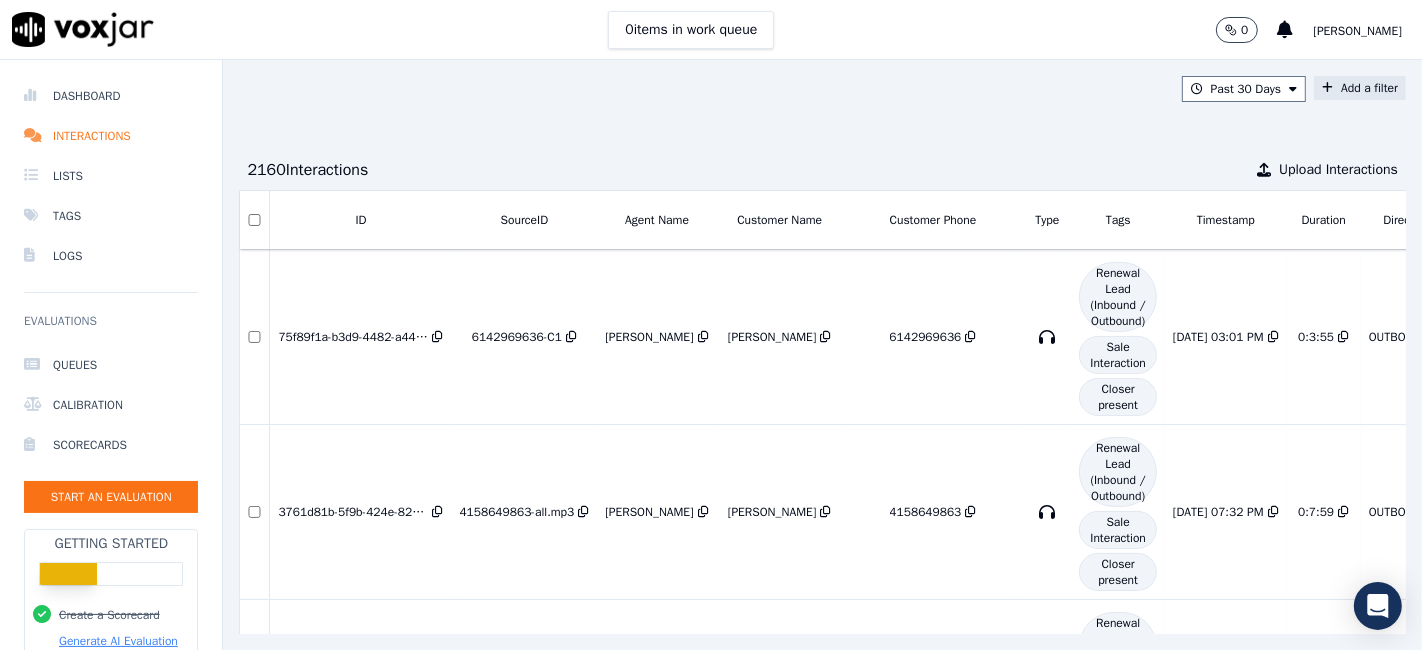 click on "Add a filter" at bounding box center (1360, 88) 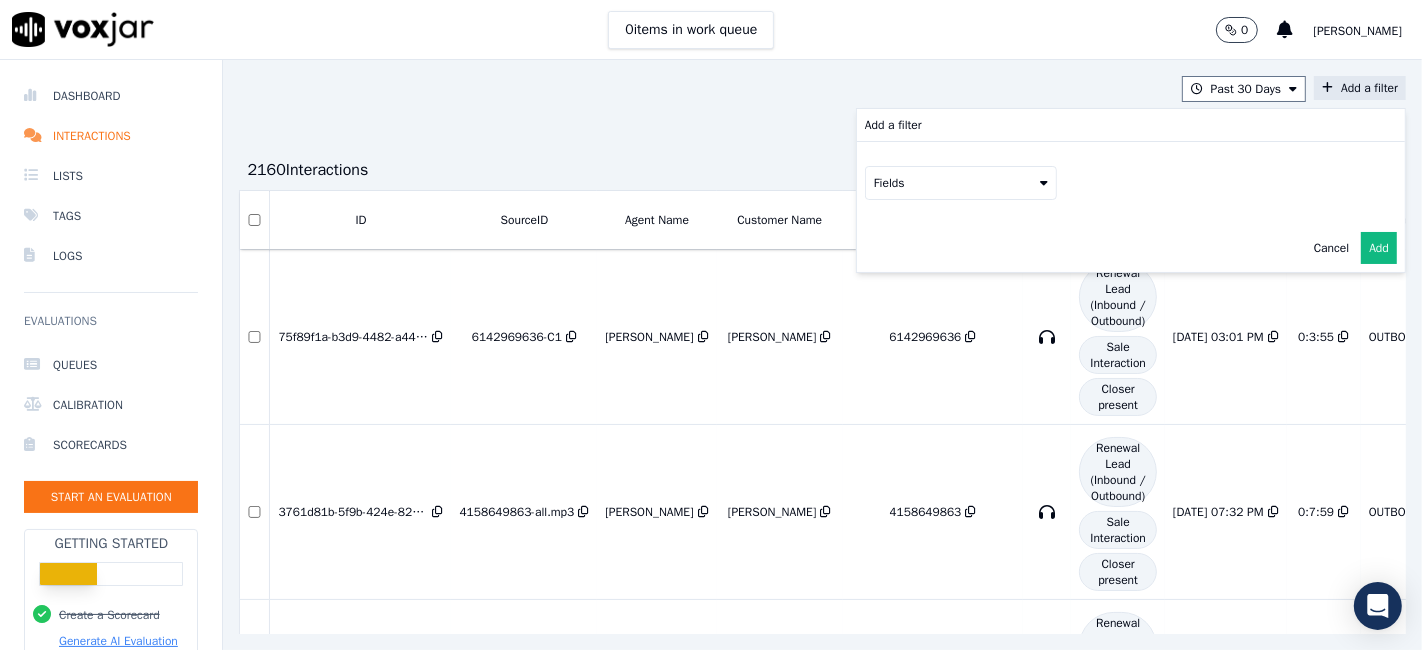 click on "Fields" at bounding box center (961, 183) 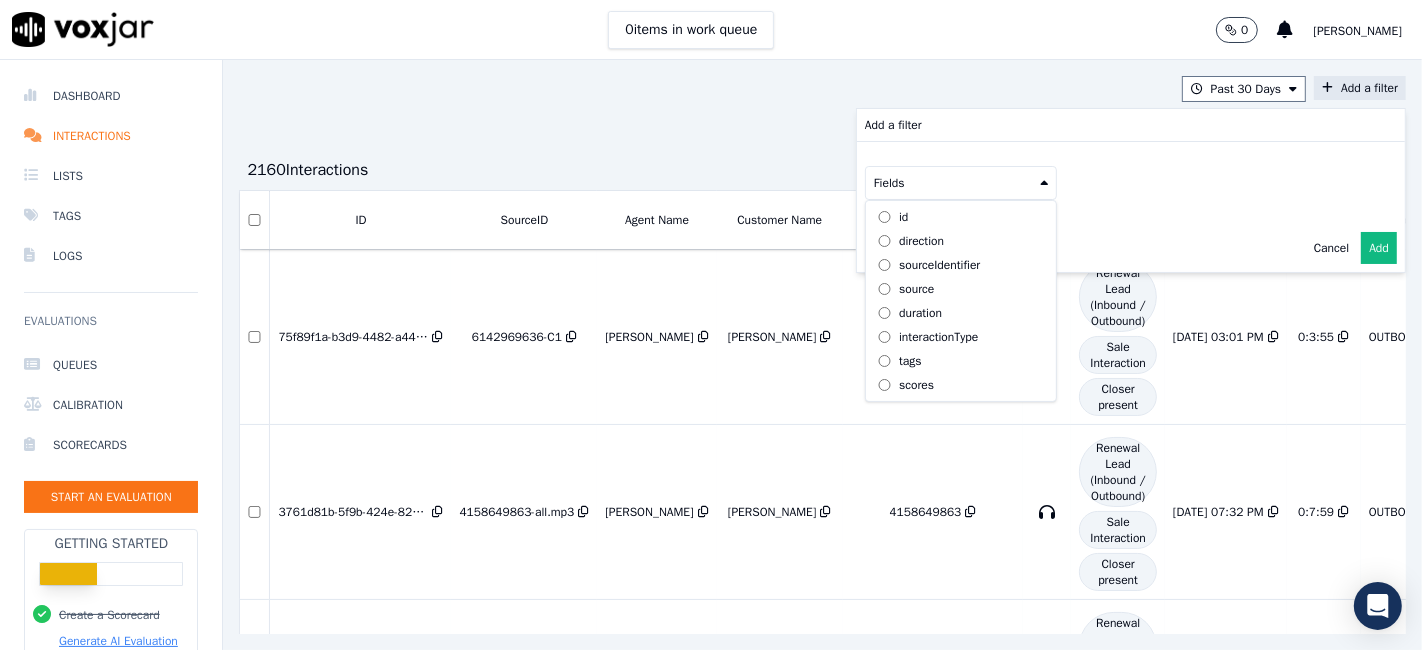 click on "sourceIdentifier" at bounding box center [939, 265] 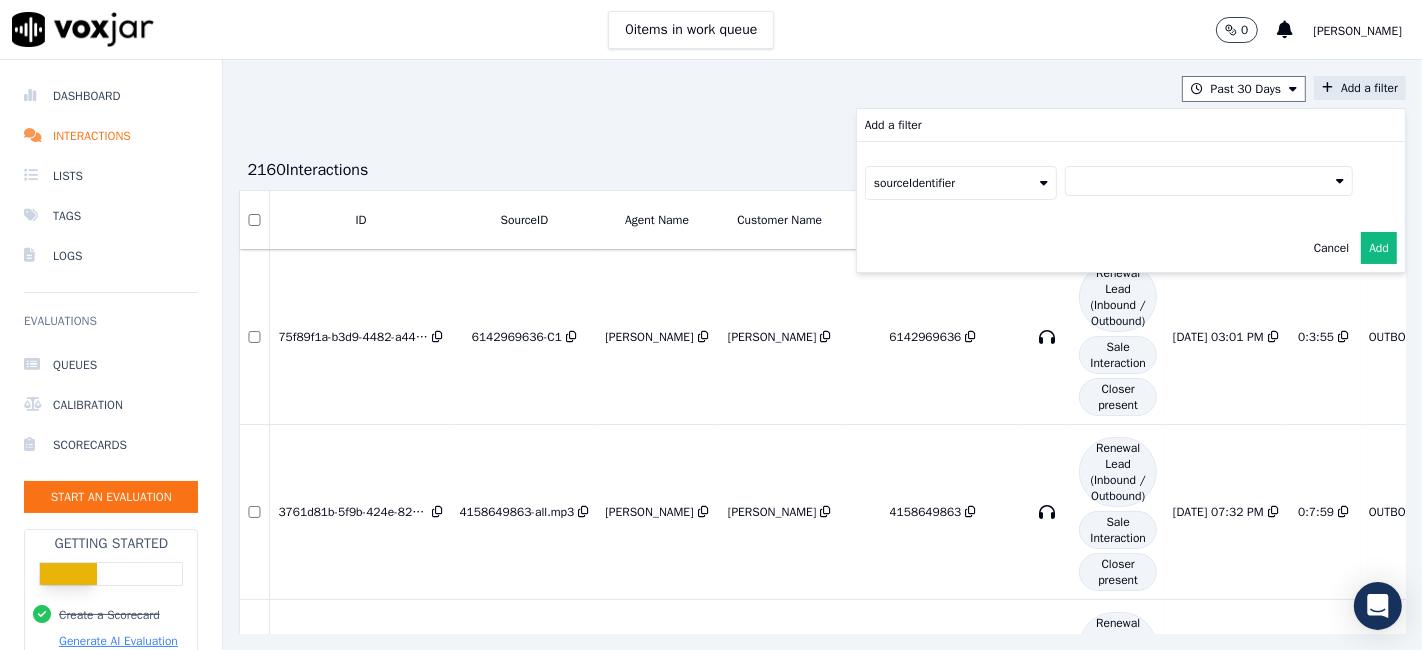 click at bounding box center [1209, 181] 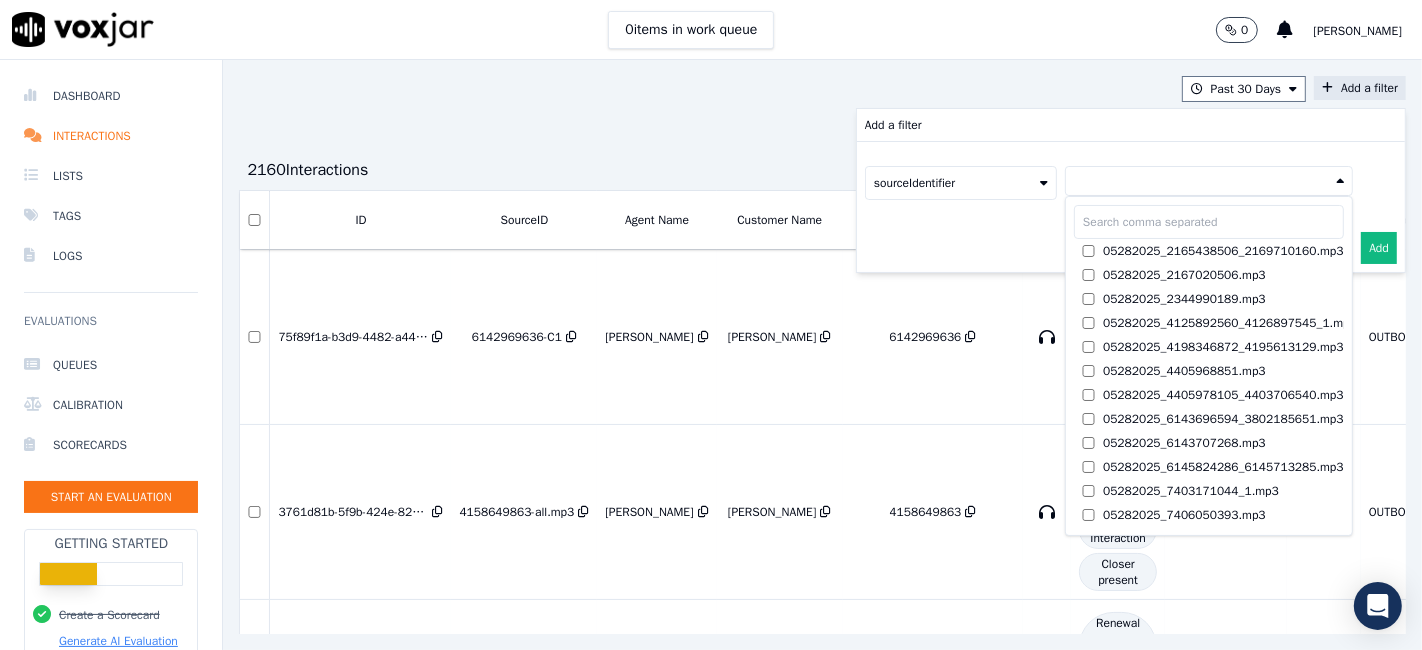 click at bounding box center (1209, 222) 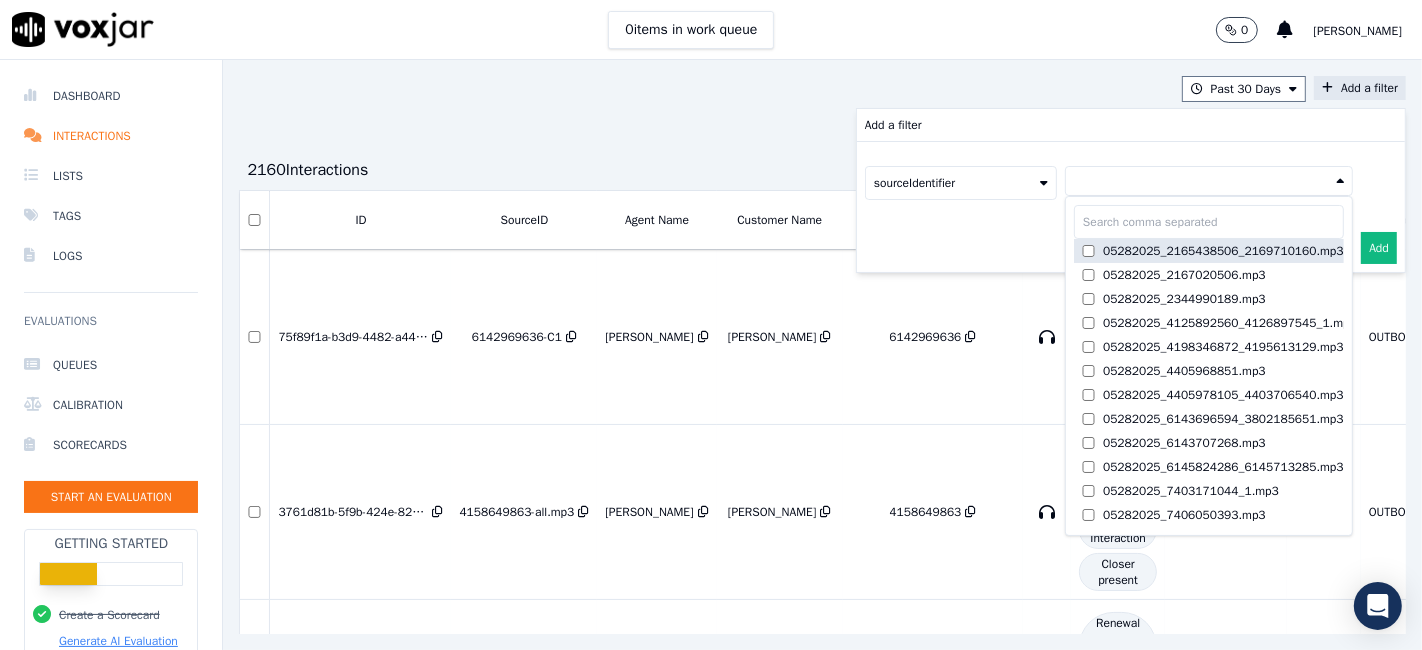 paste on "8144098217" 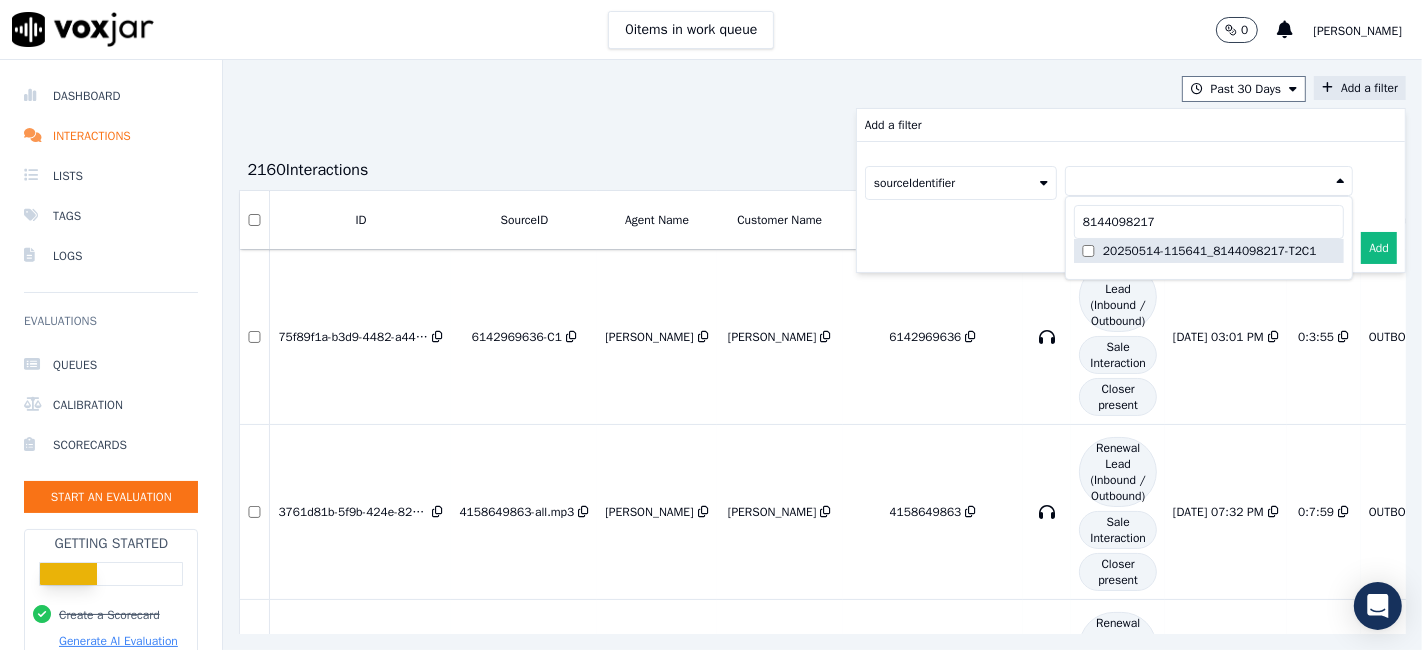 type on "8144098217" 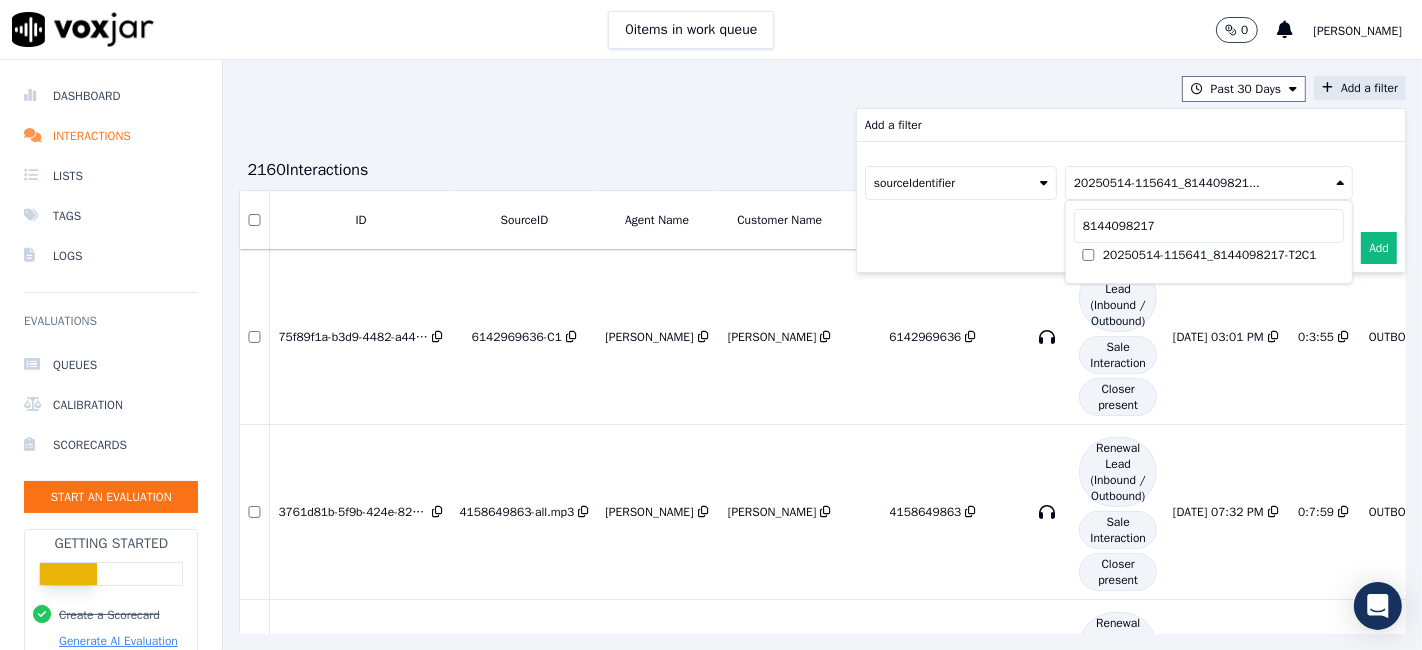 click on "Add" at bounding box center [1379, 248] 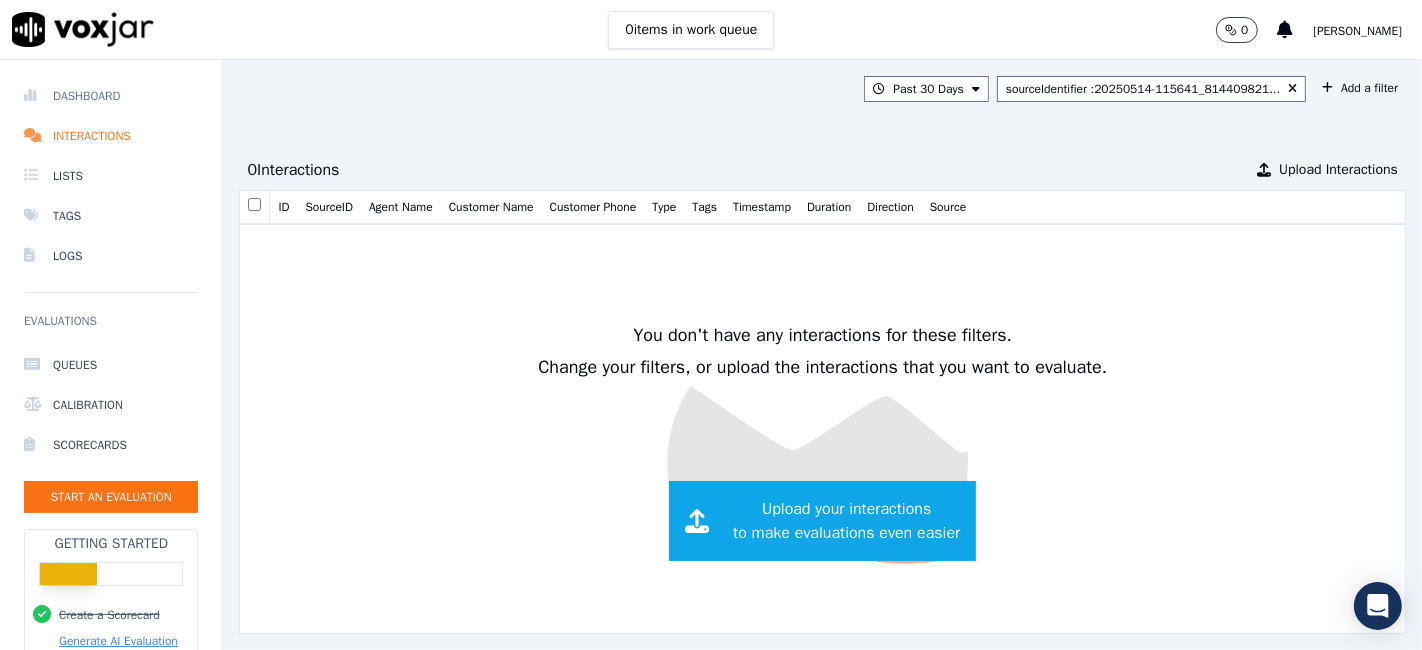 click on "Dashboard" at bounding box center [111, 96] 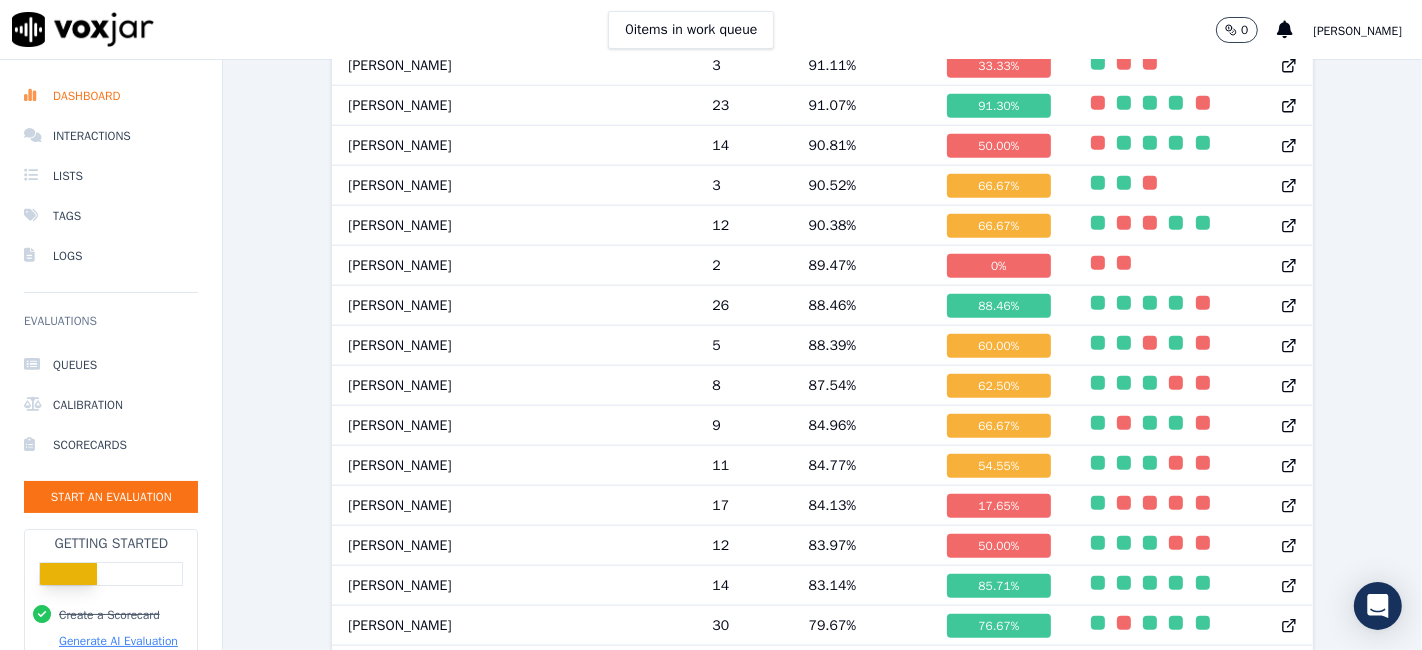scroll, scrollTop: 1666, scrollLeft: 0, axis: vertical 